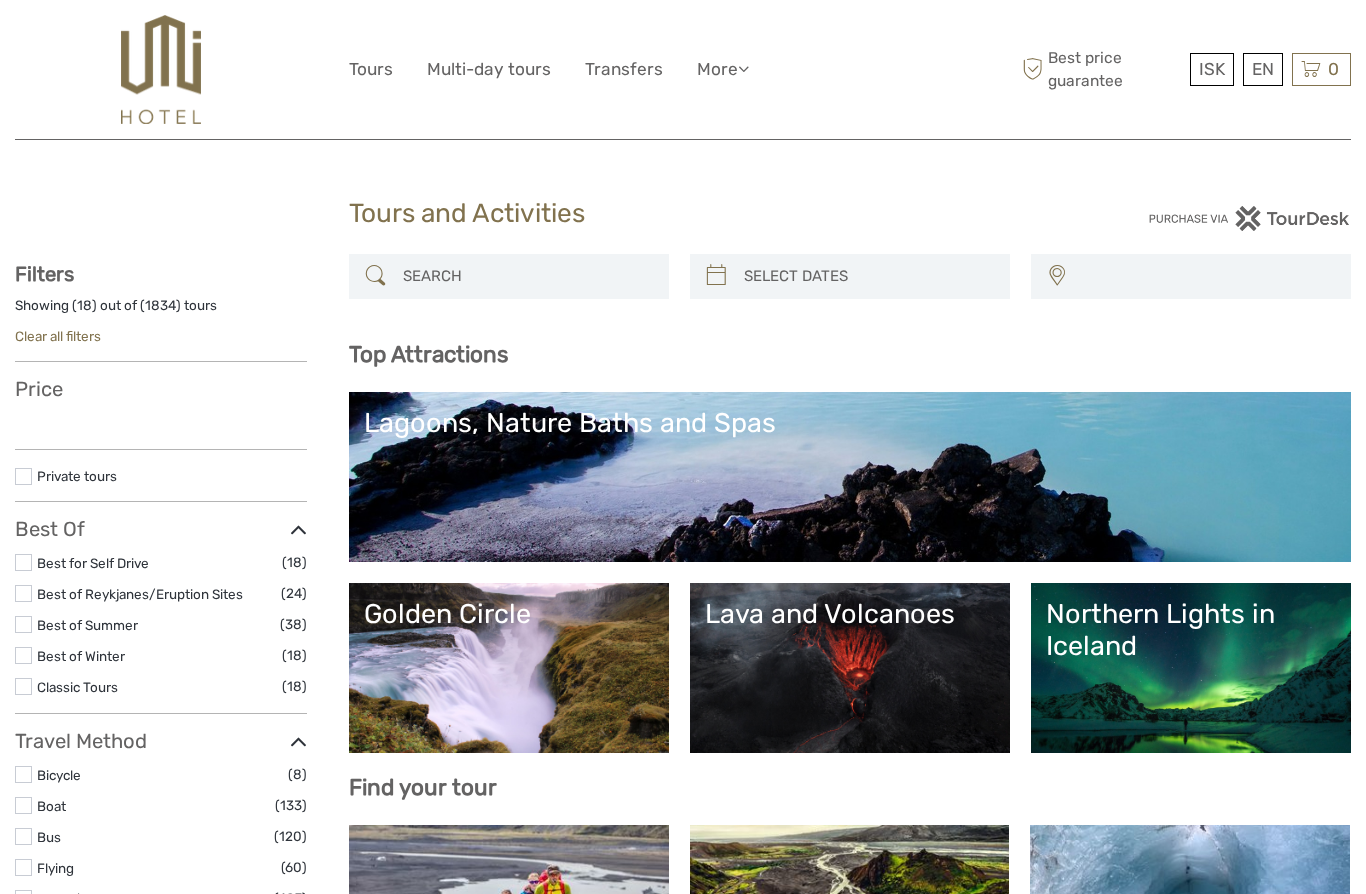 select 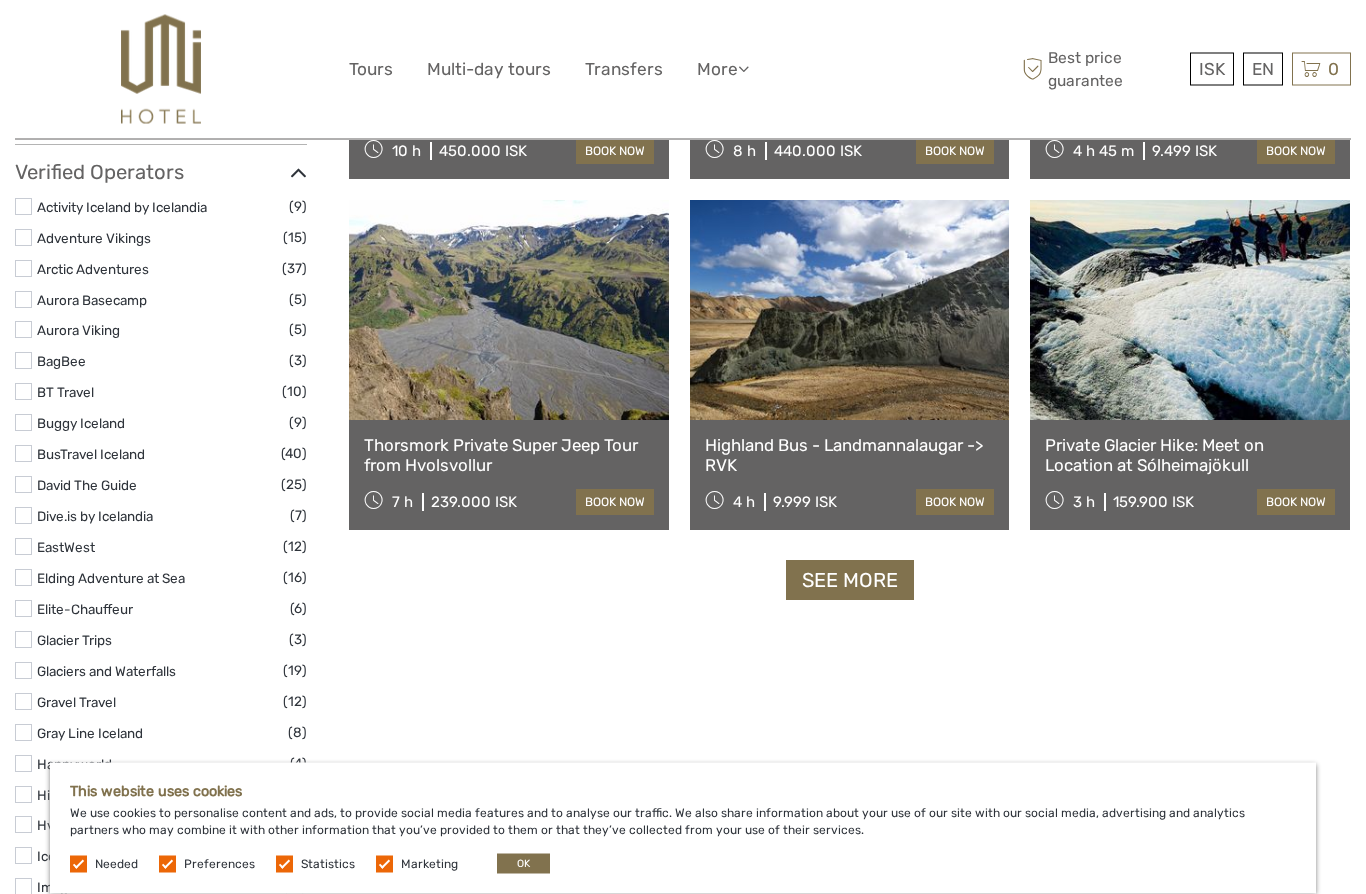 scroll, scrollTop: 2380, scrollLeft: 0, axis: vertical 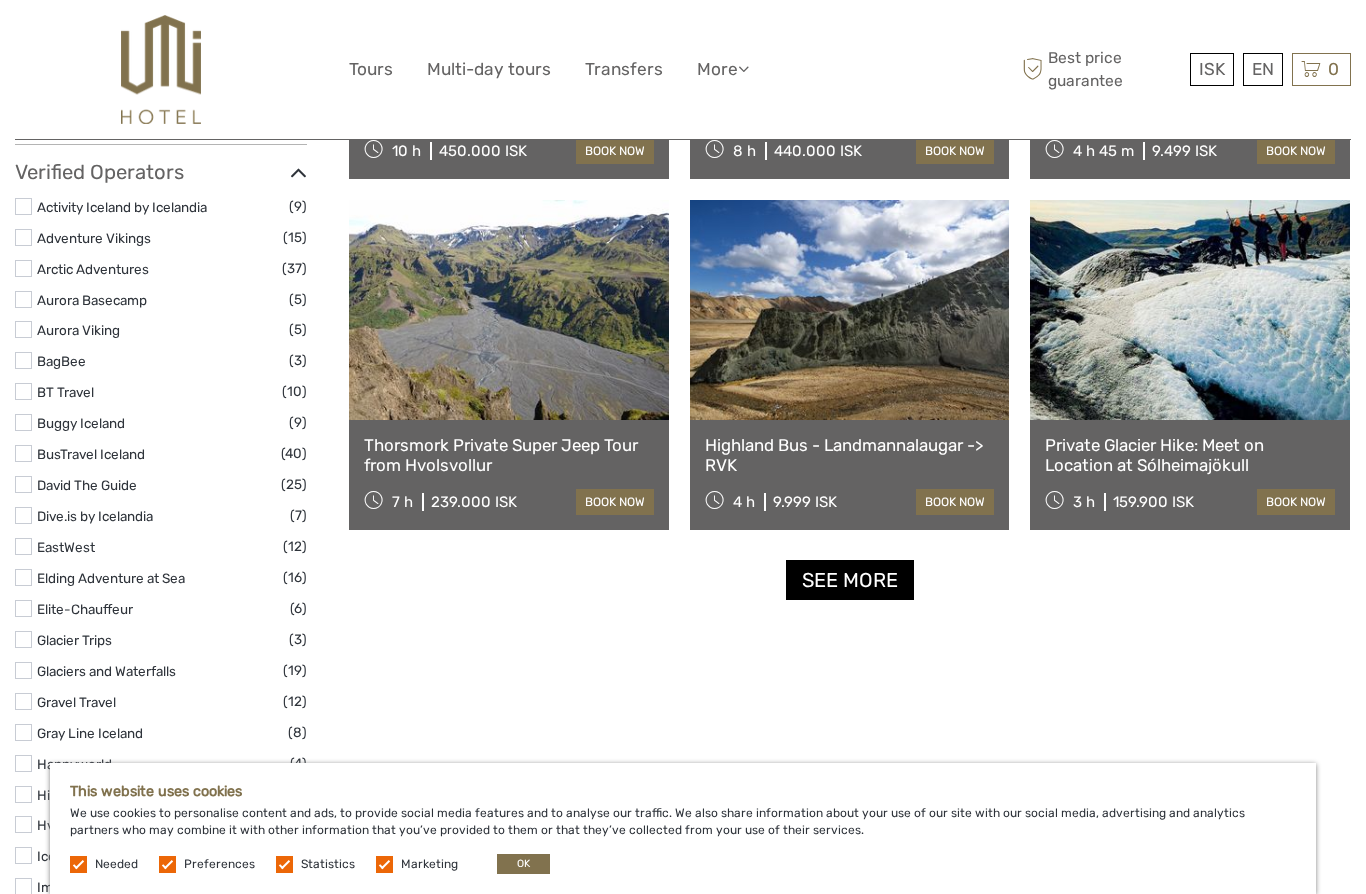 click on "See more" at bounding box center (850, 580) 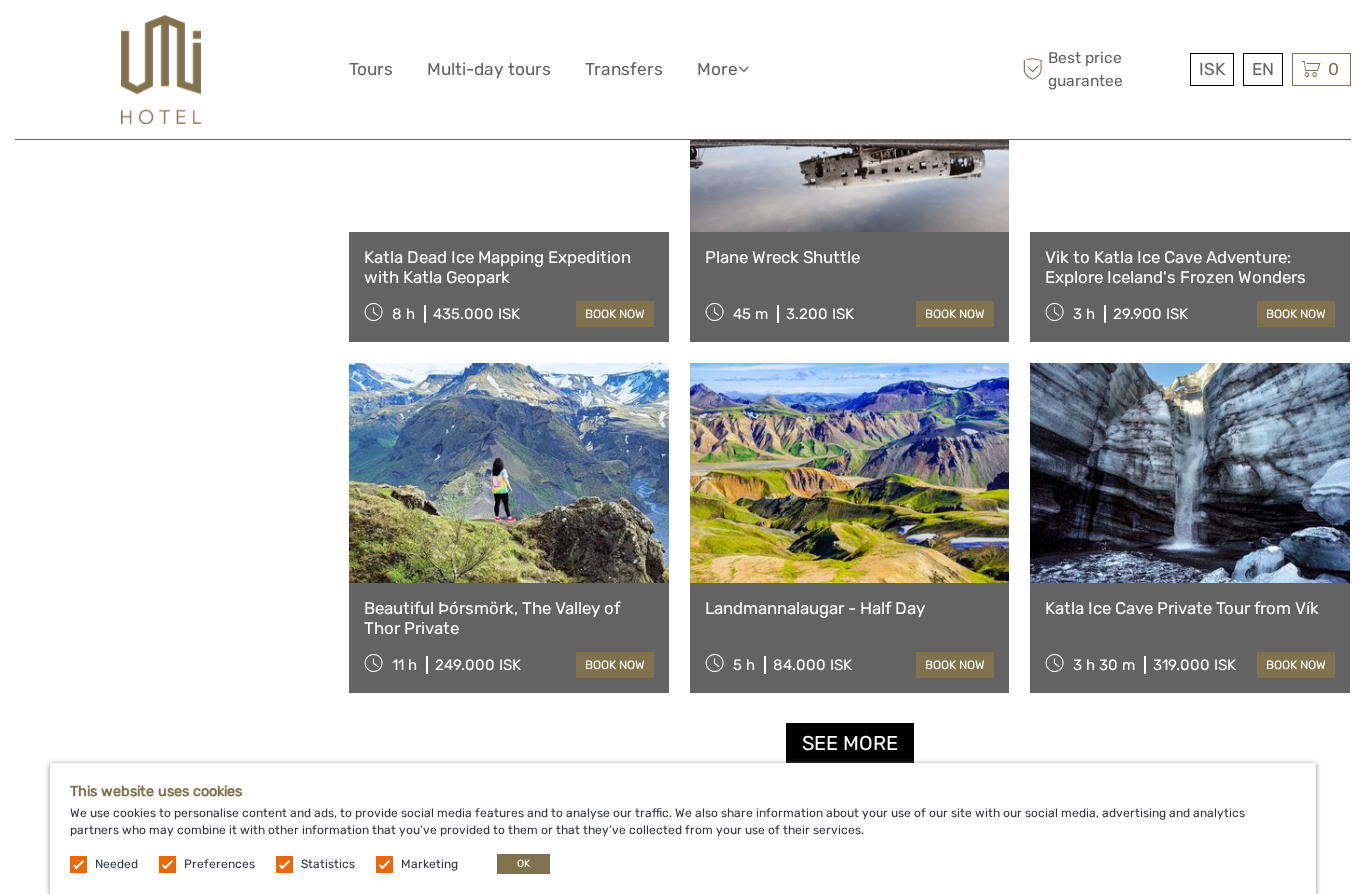 scroll, scrollTop: 3898, scrollLeft: 0, axis: vertical 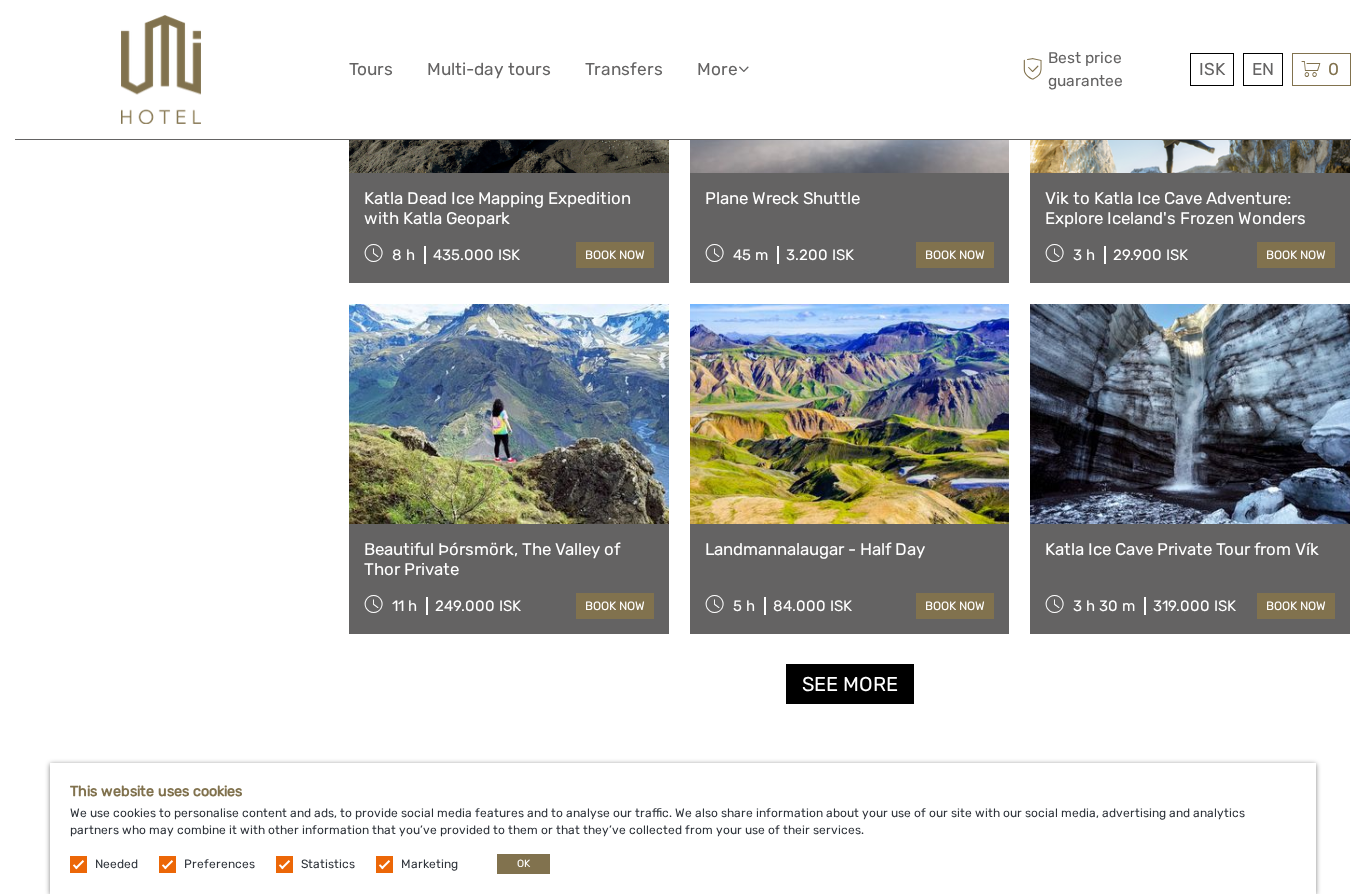 click on "See more" at bounding box center [850, 684] 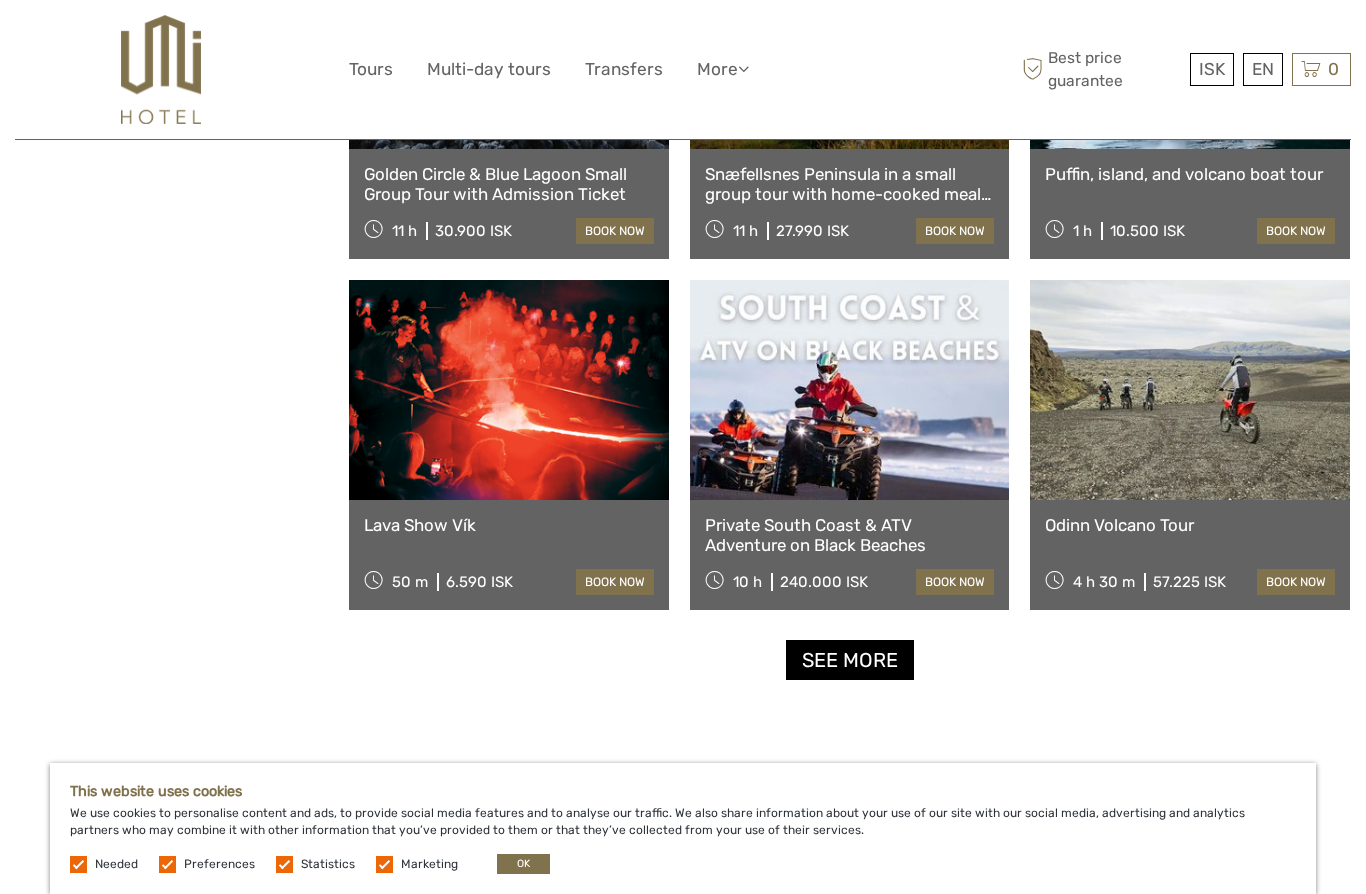 scroll, scrollTop: 6030, scrollLeft: 0, axis: vertical 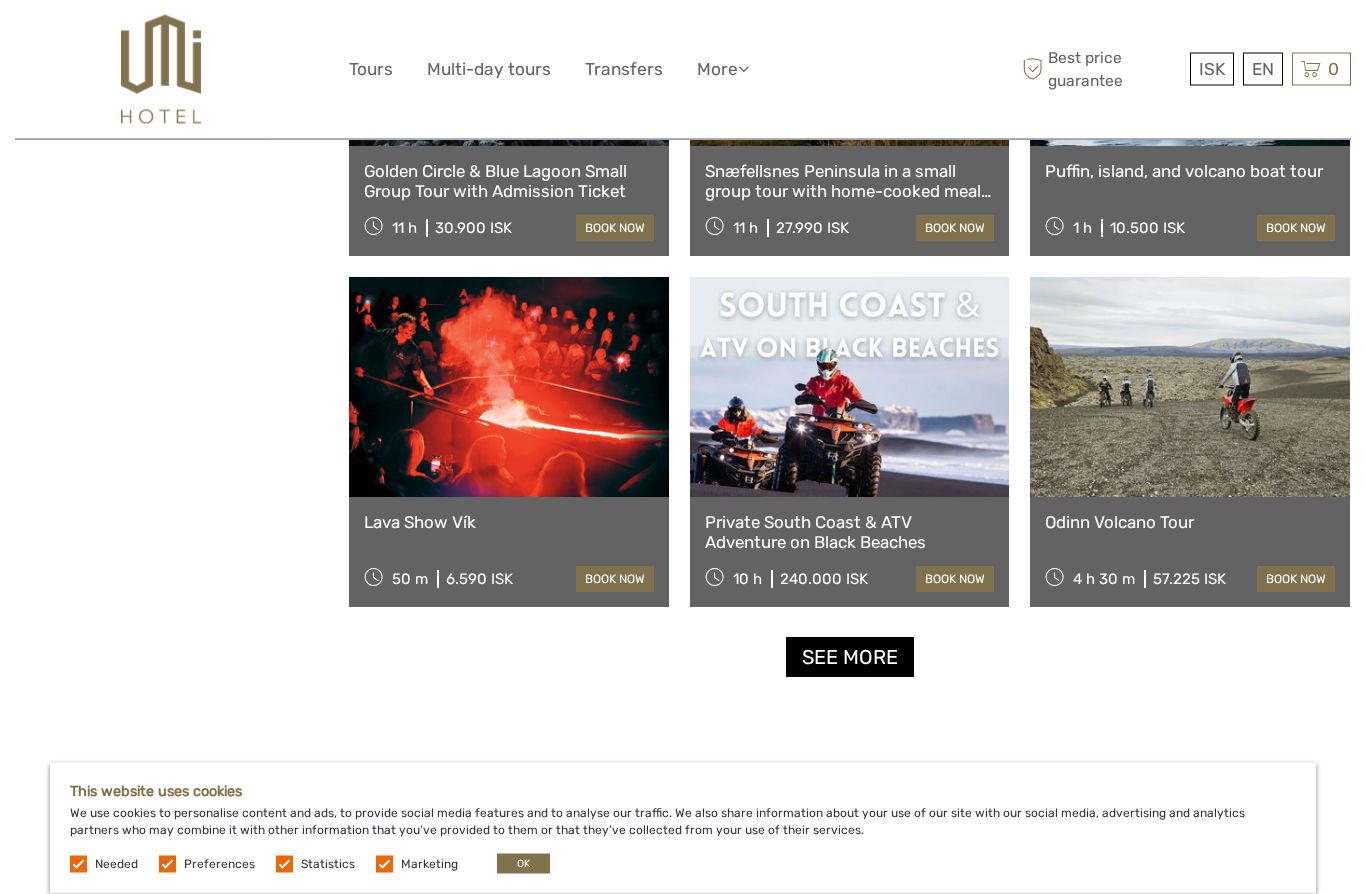 click on "See more" at bounding box center (850, 658) 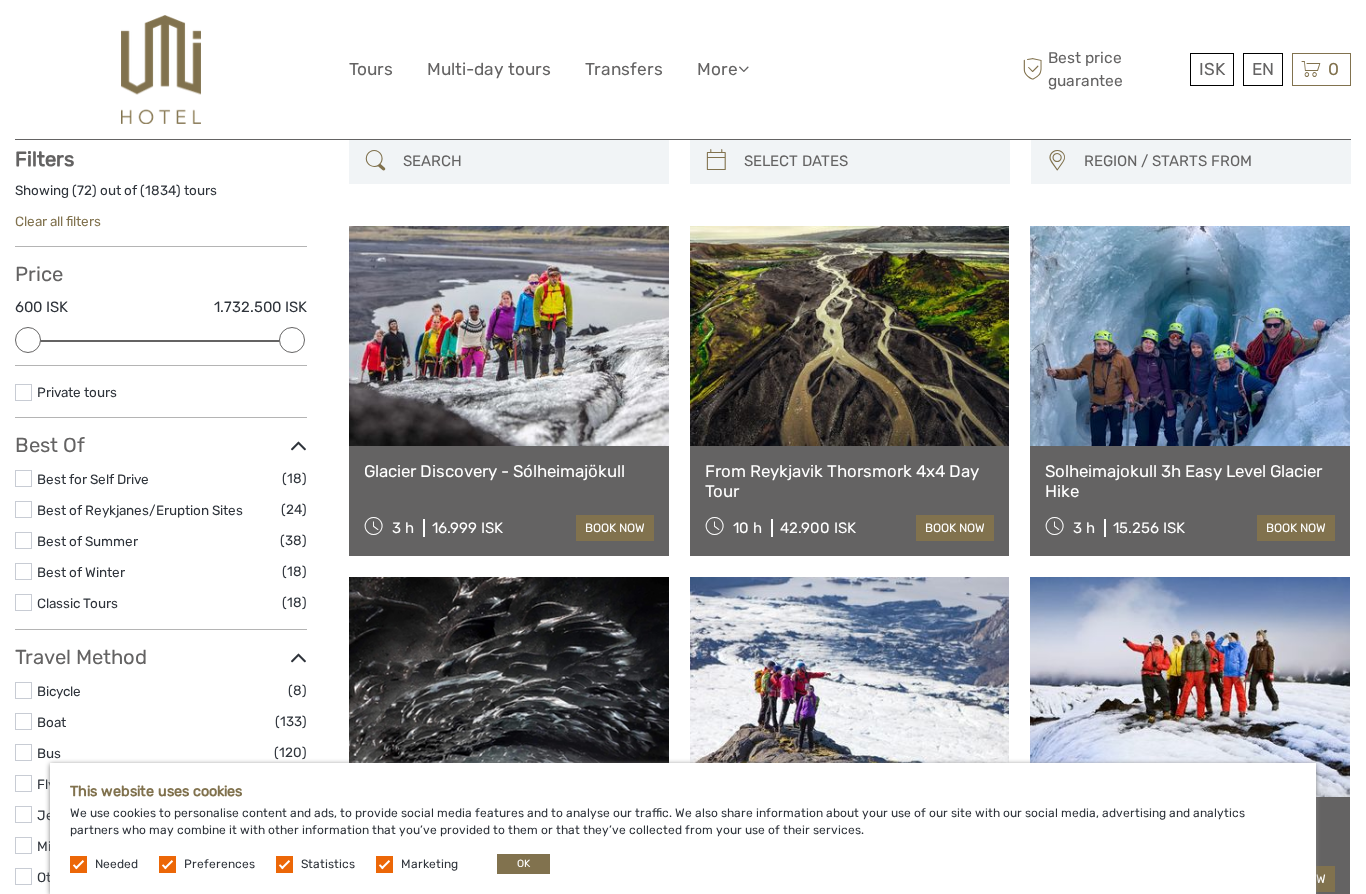 scroll, scrollTop: 0, scrollLeft: 0, axis: both 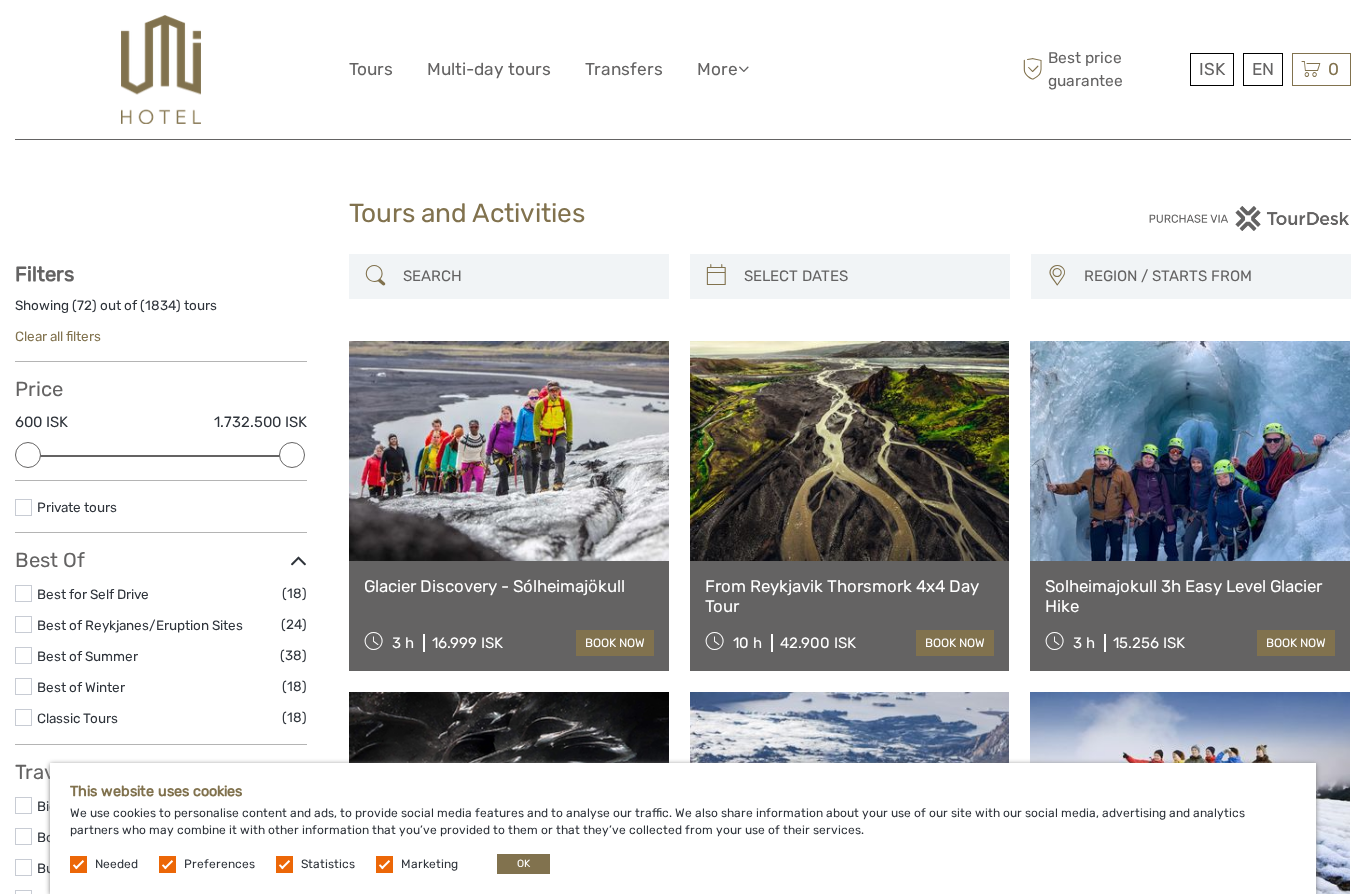 click at bounding box center [160, 69] 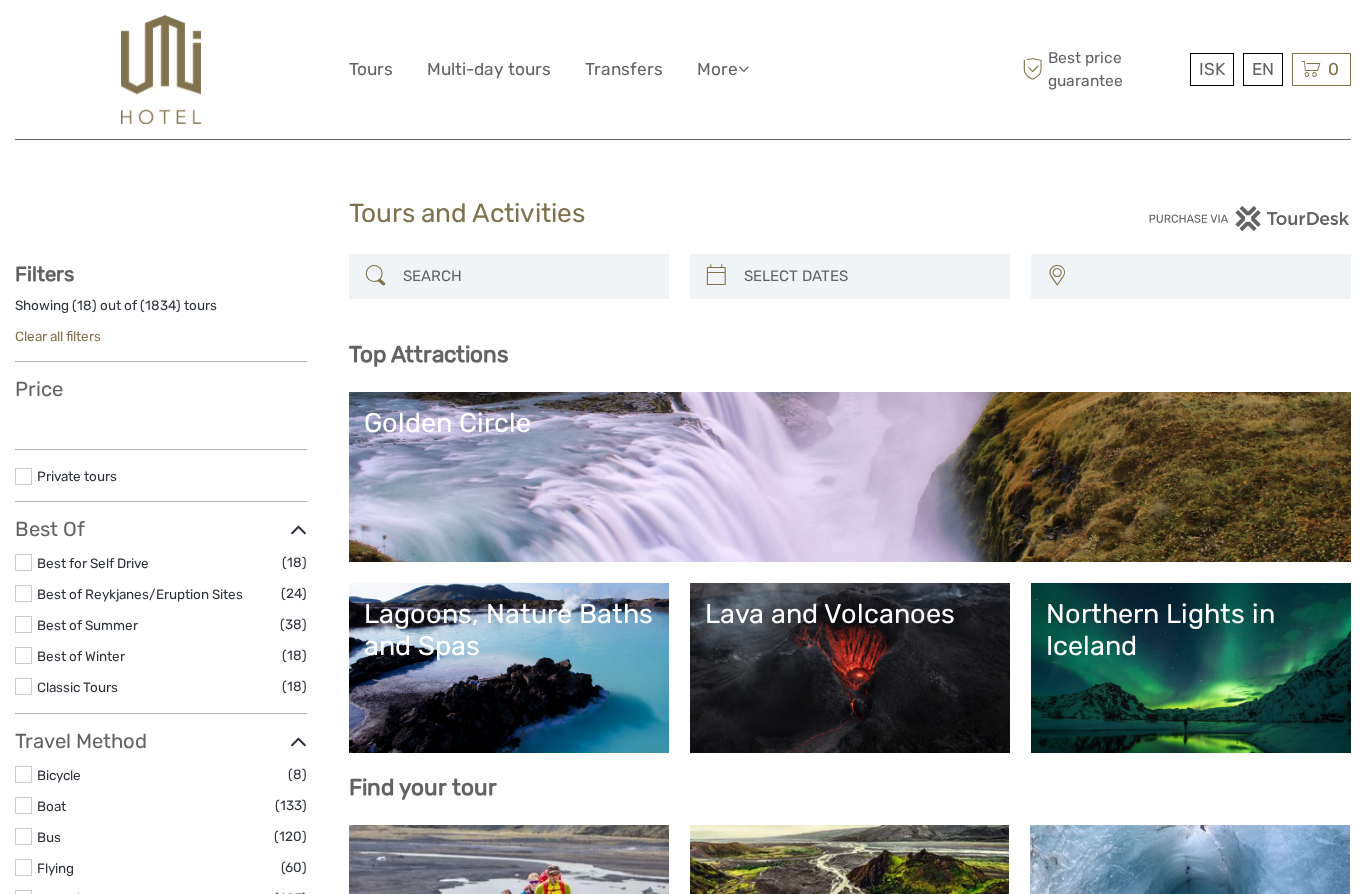select 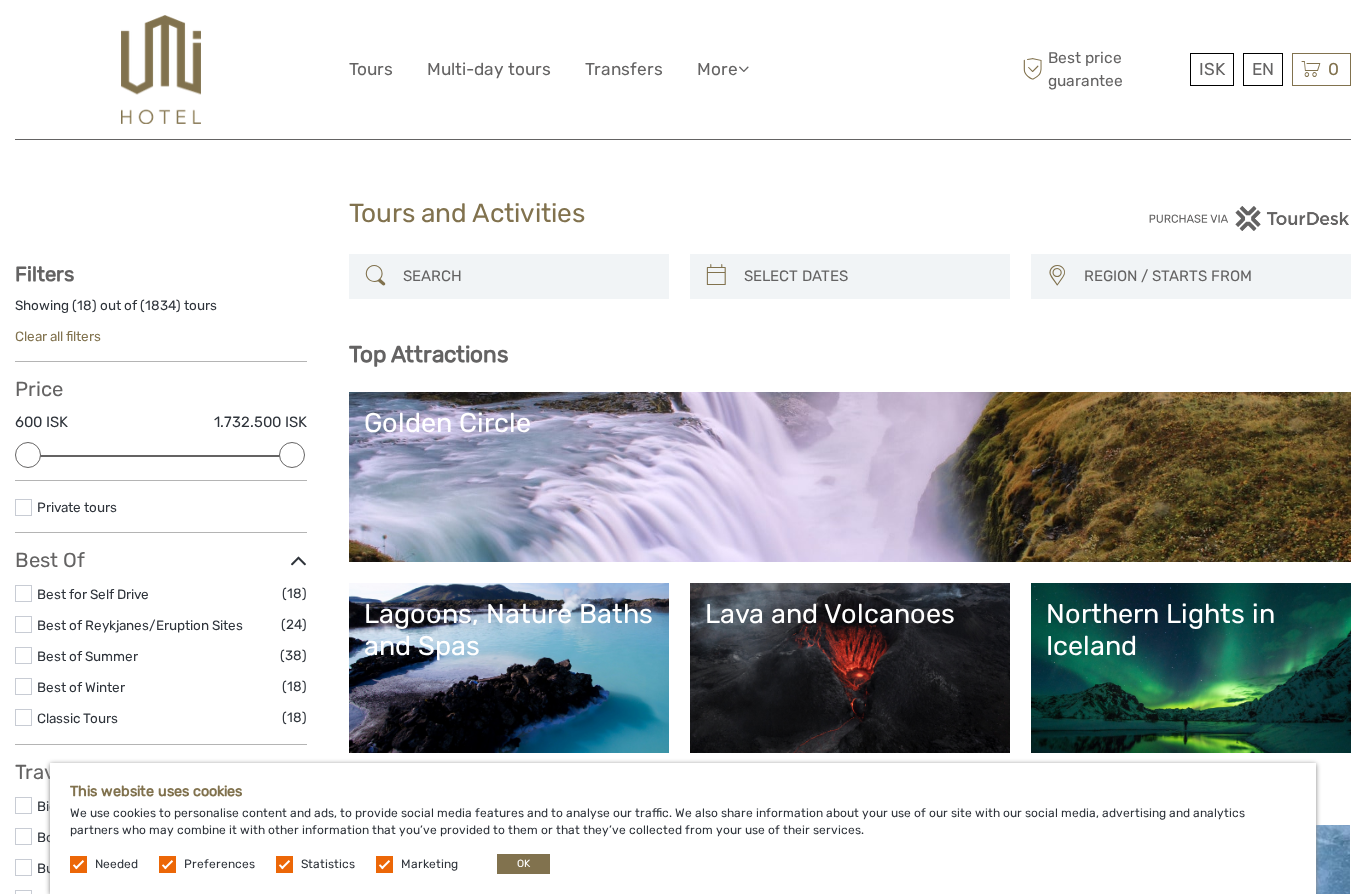 scroll, scrollTop: 0, scrollLeft: 0, axis: both 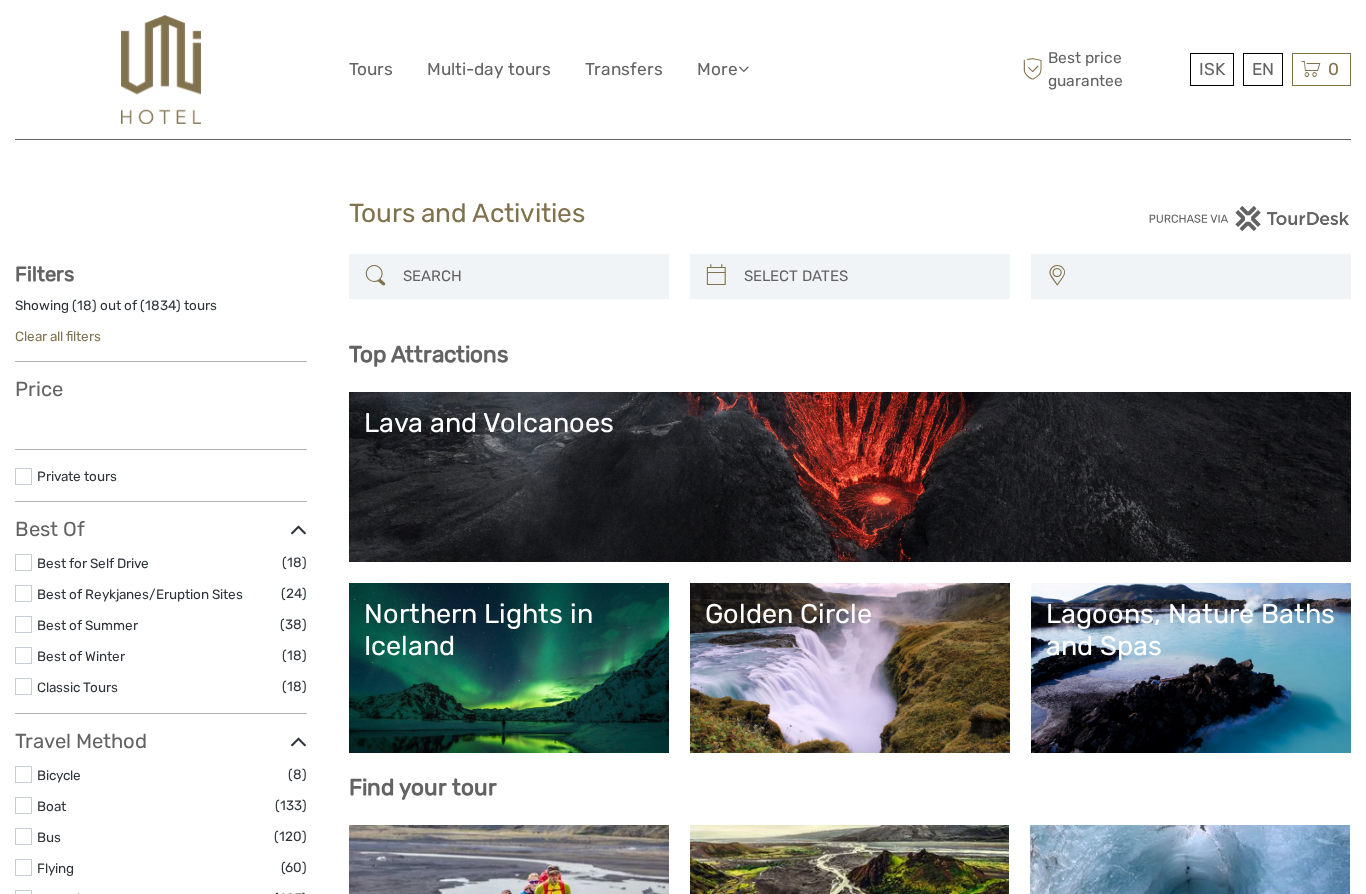 select 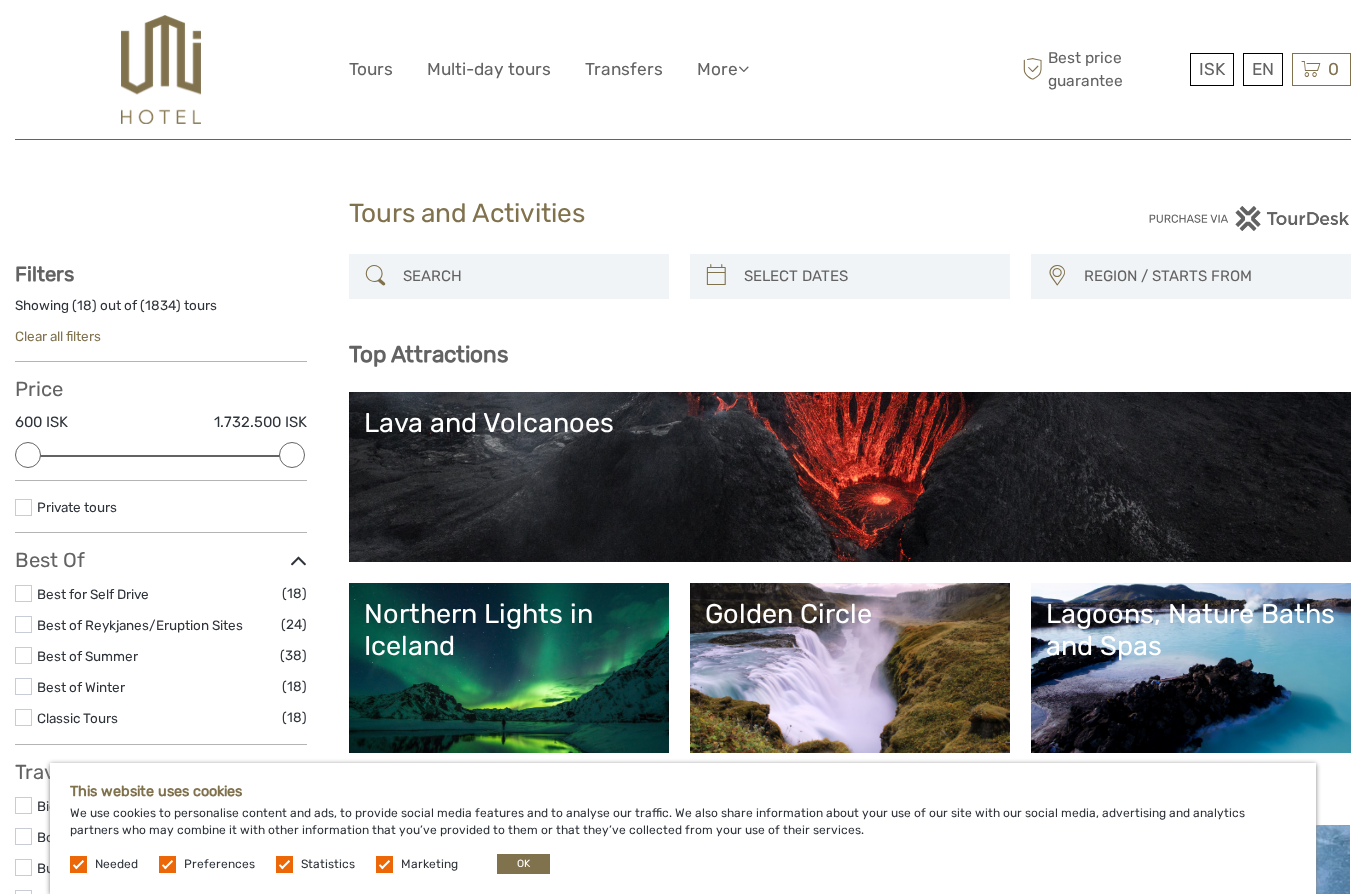 scroll, scrollTop: 0, scrollLeft: 0, axis: both 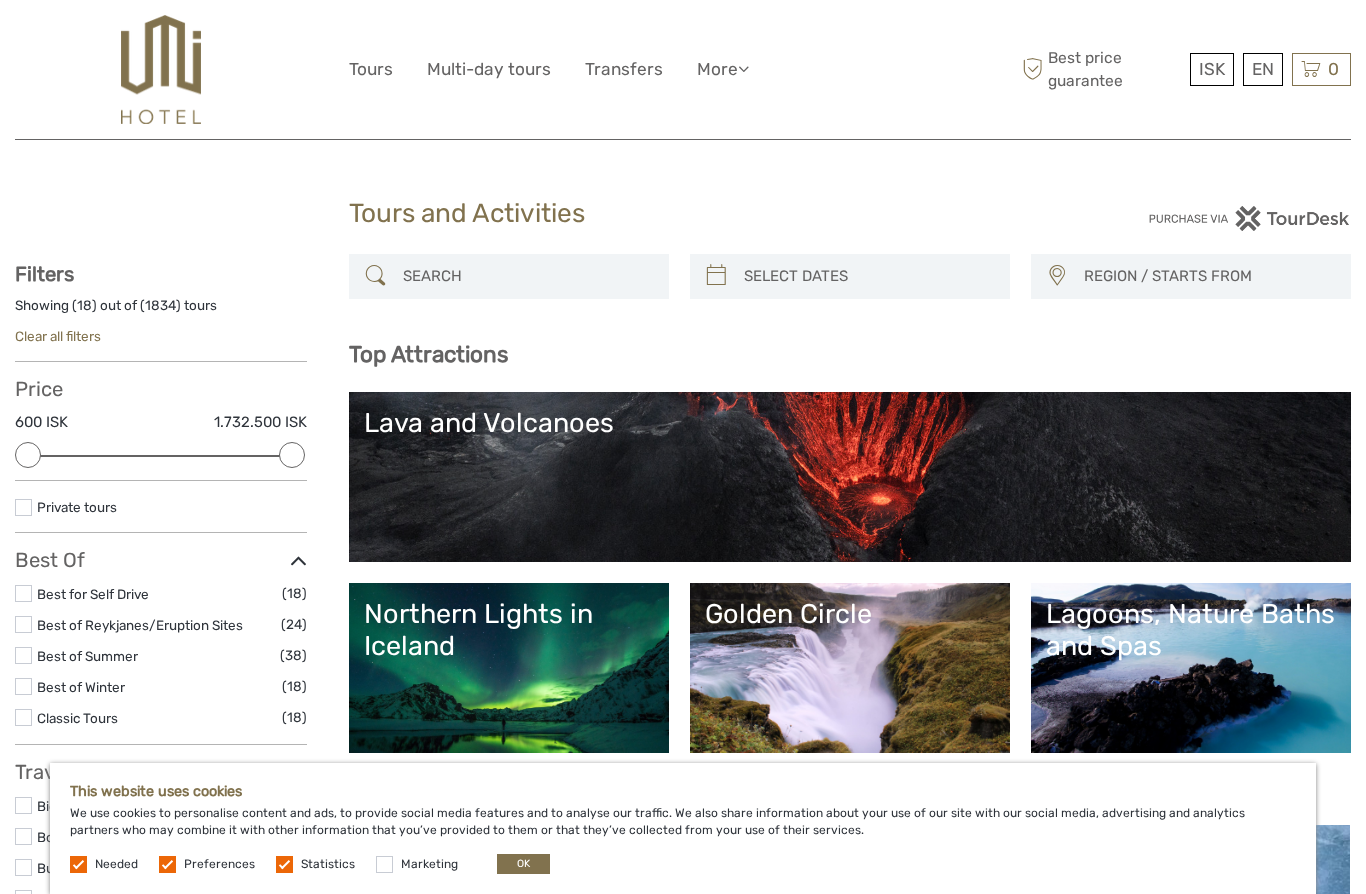click at bounding box center [284, 864] 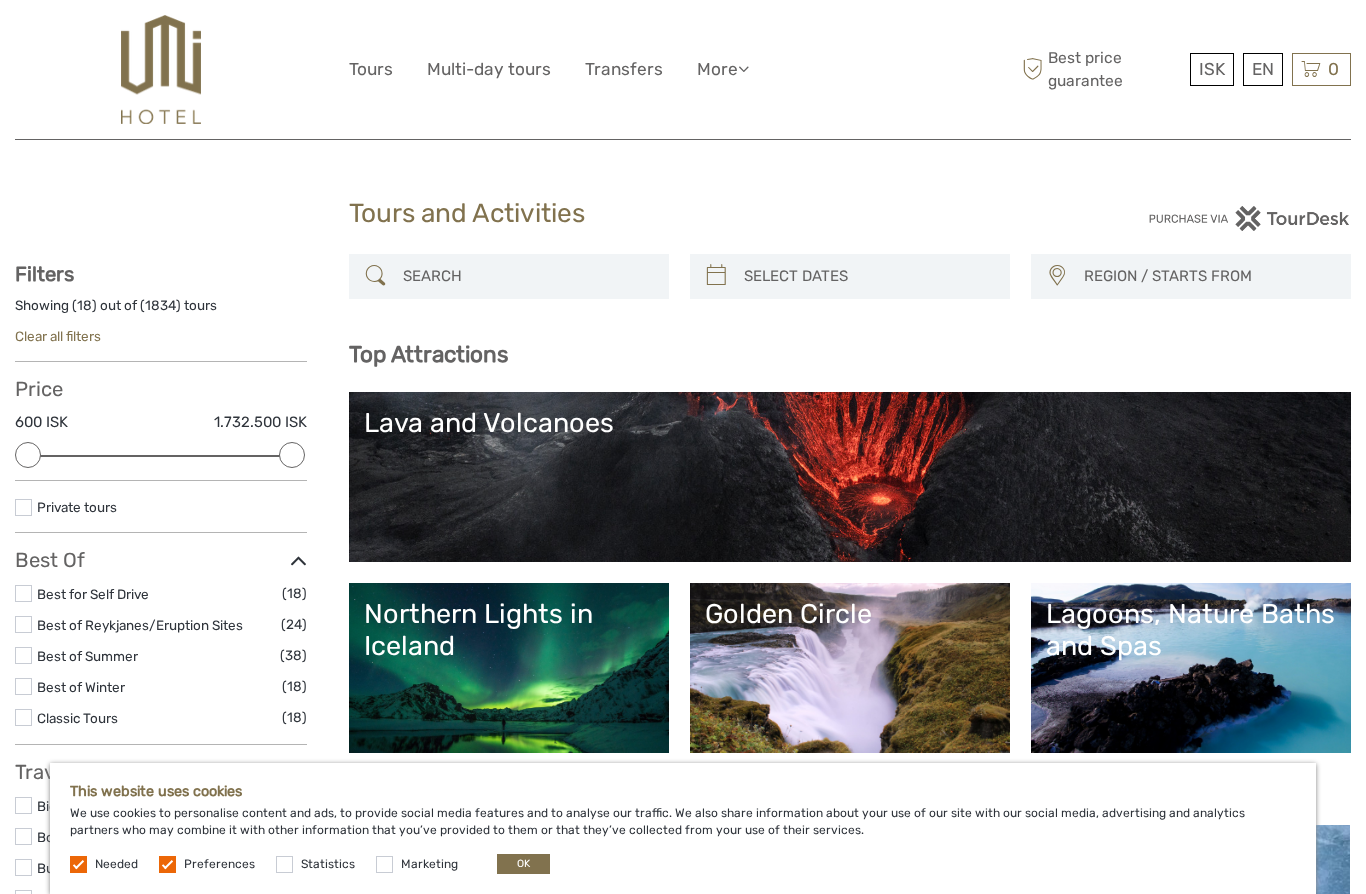 click at bounding box center [167, 864] 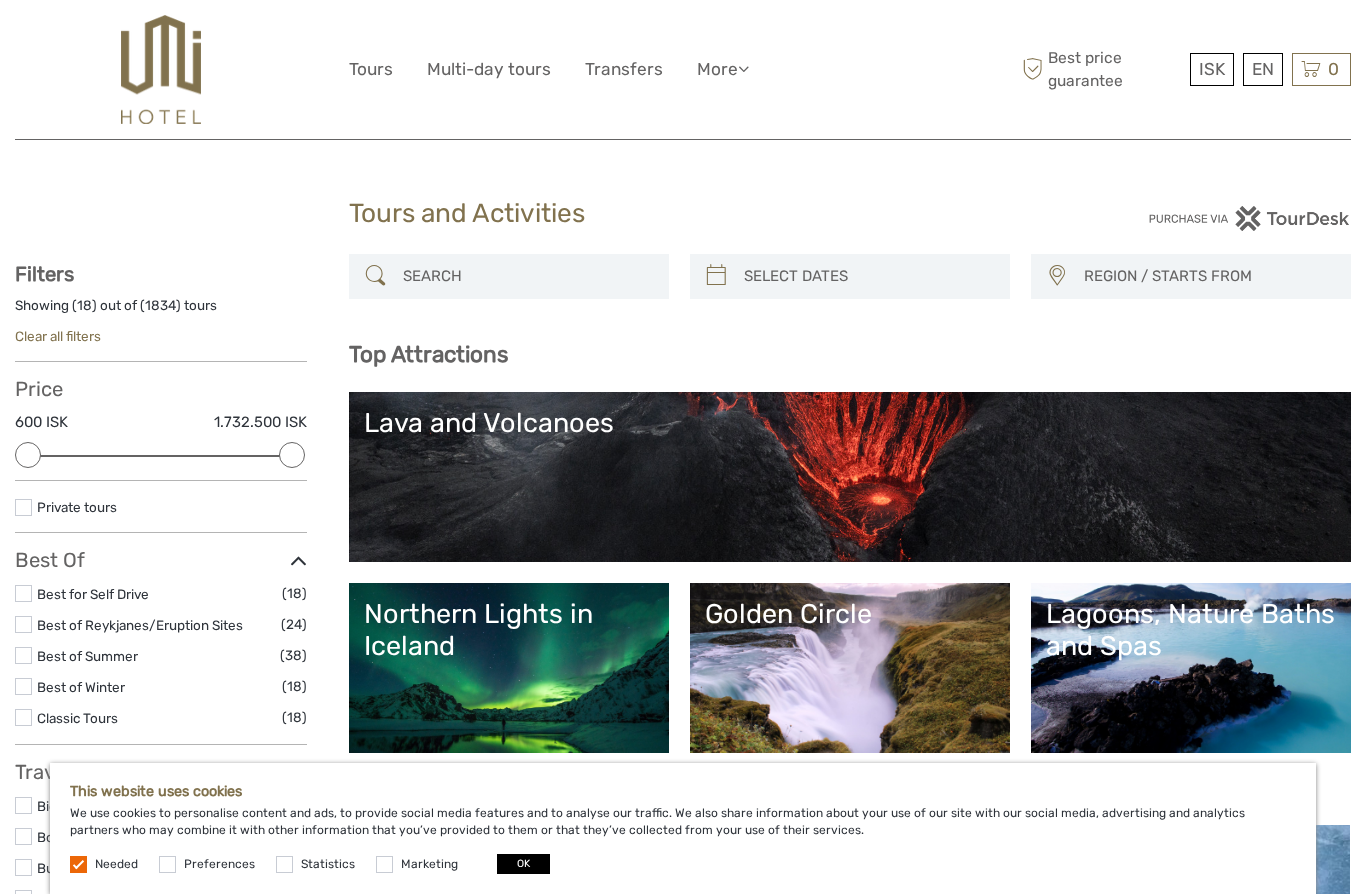 click on "OK" at bounding box center [523, 864] 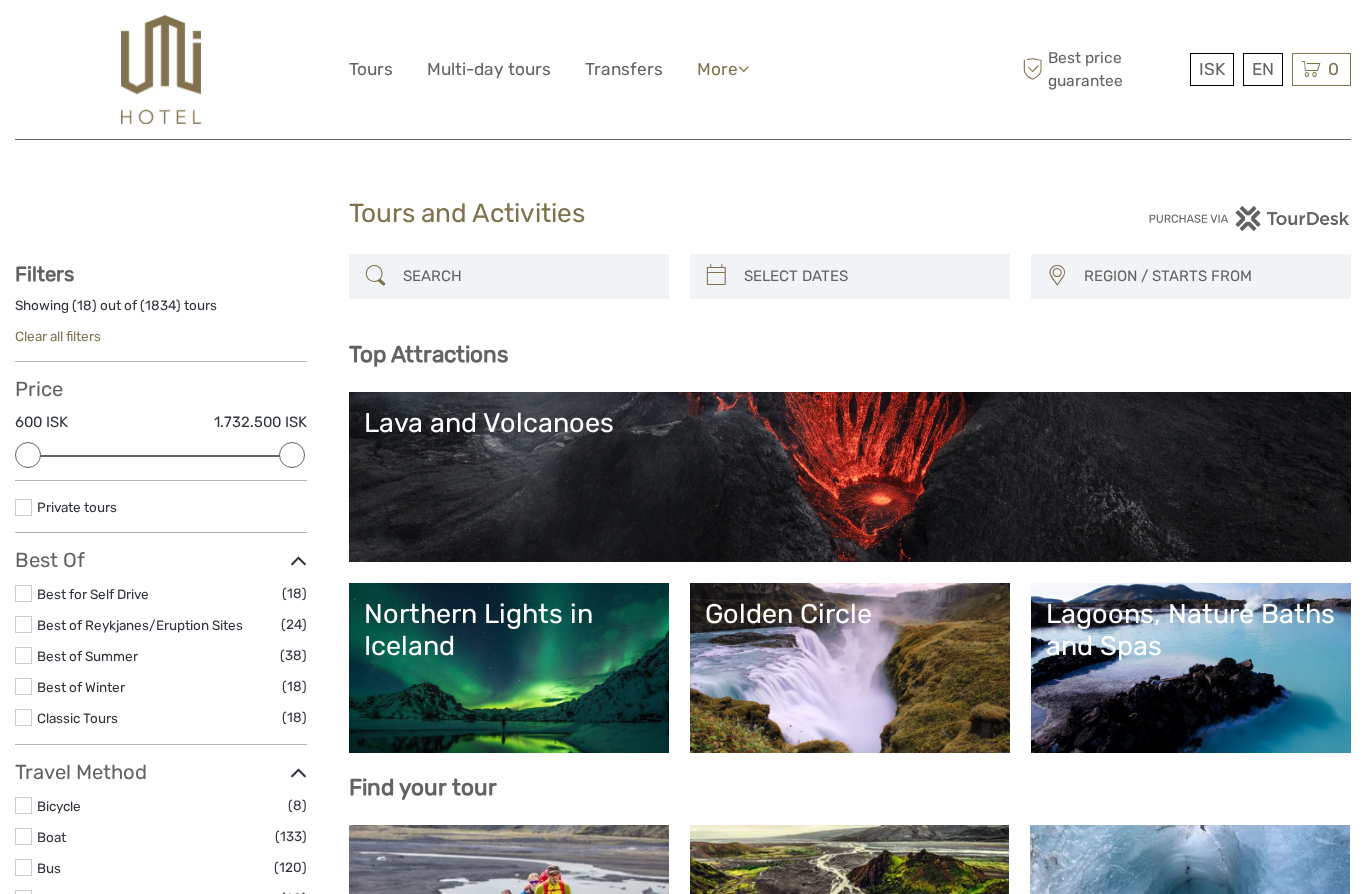 click on "More" at bounding box center [723, 69] 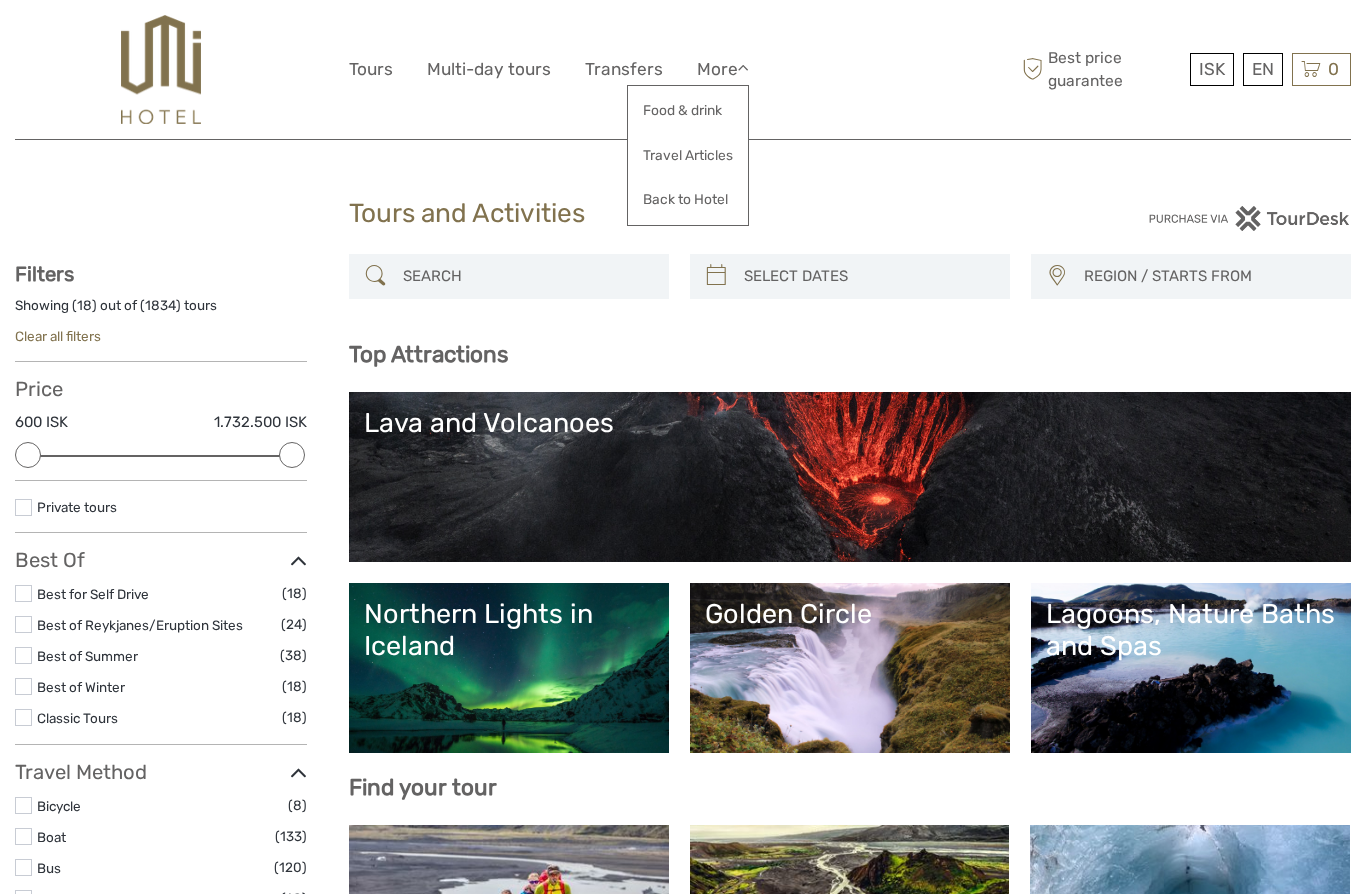 click at bounding box center [23, 686] 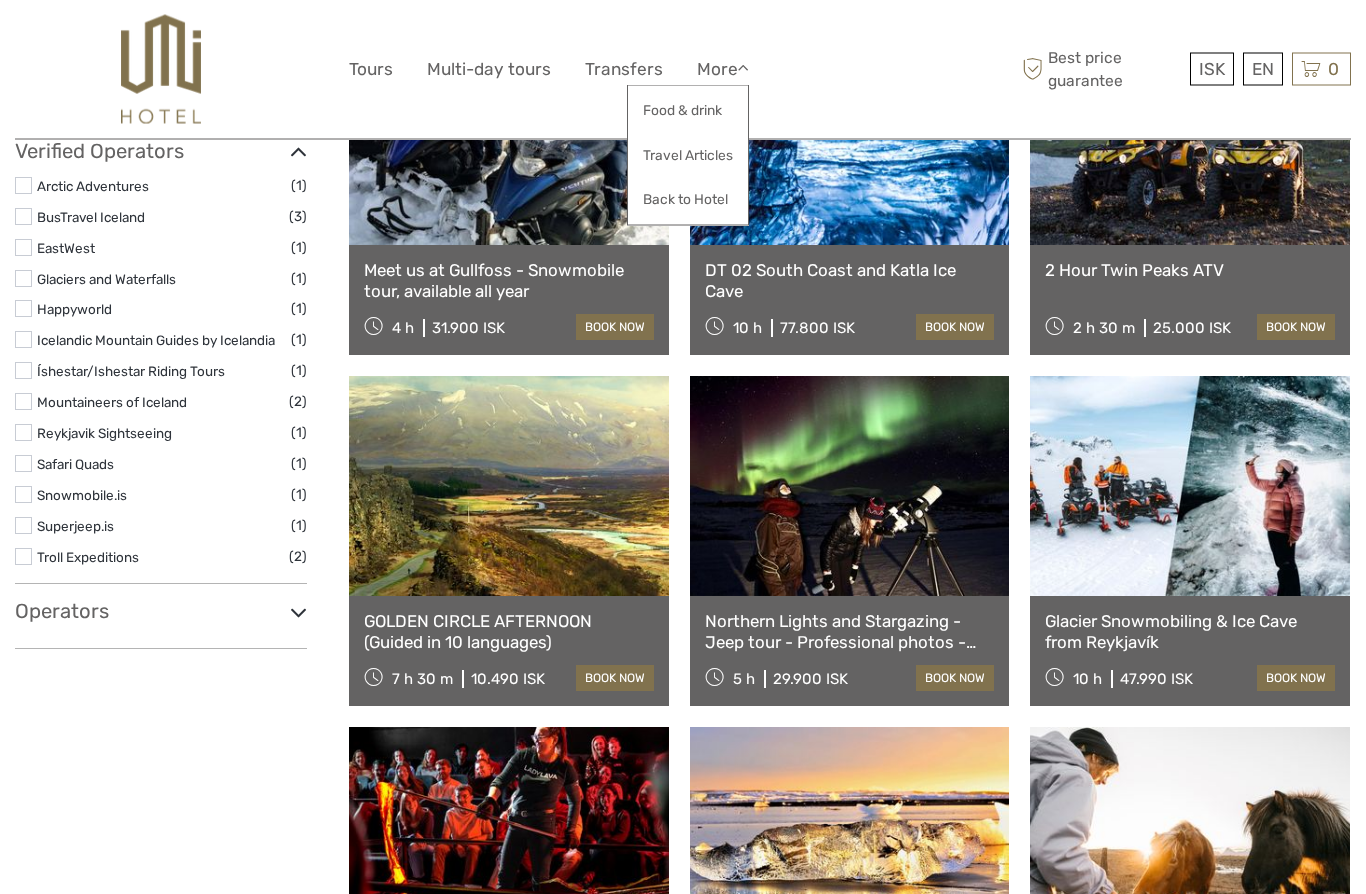 scroll, scrollTop: 1411, scrollLeft: 0, axis: vertical 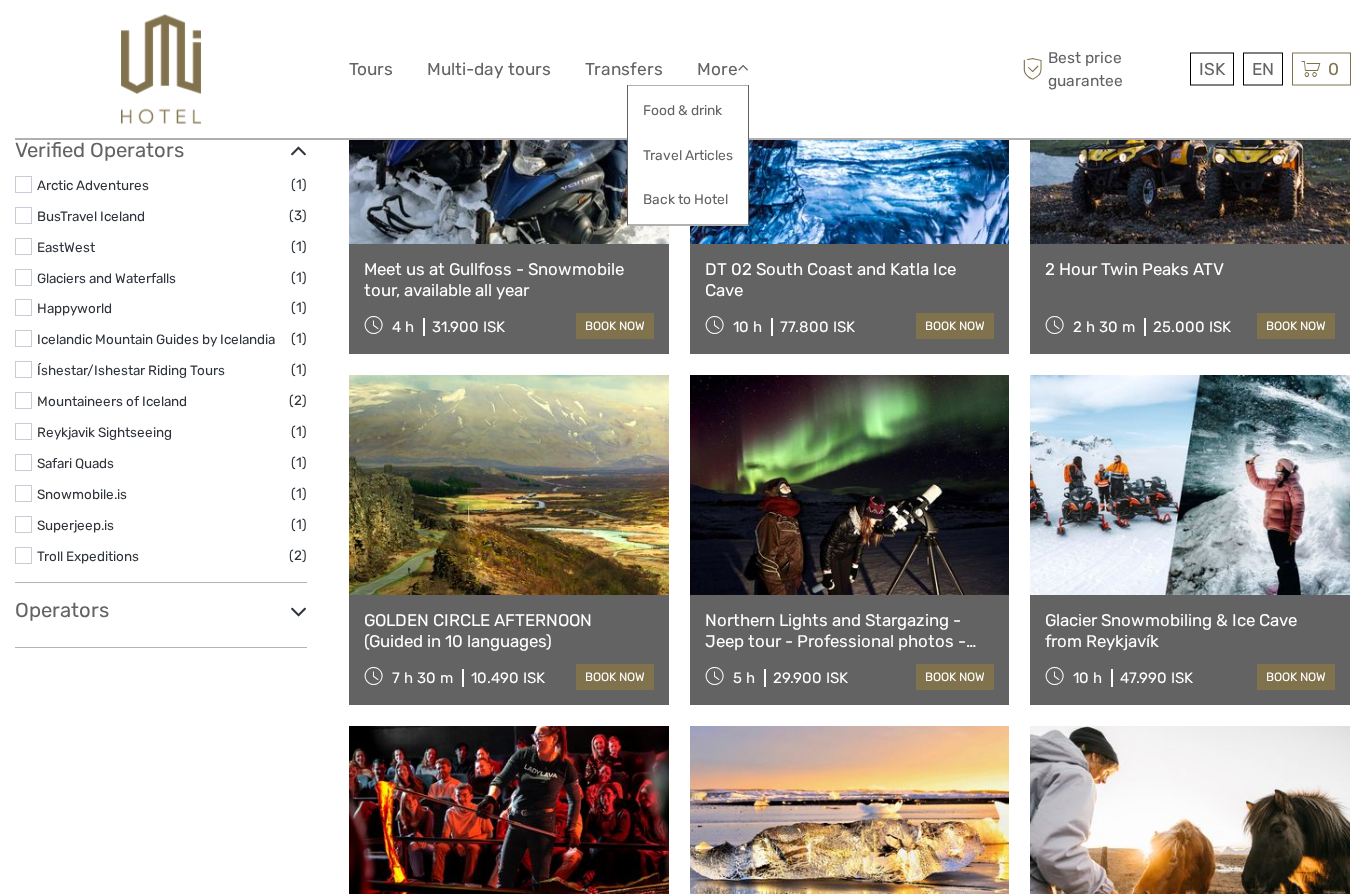 click at bounding box center (509, 486) 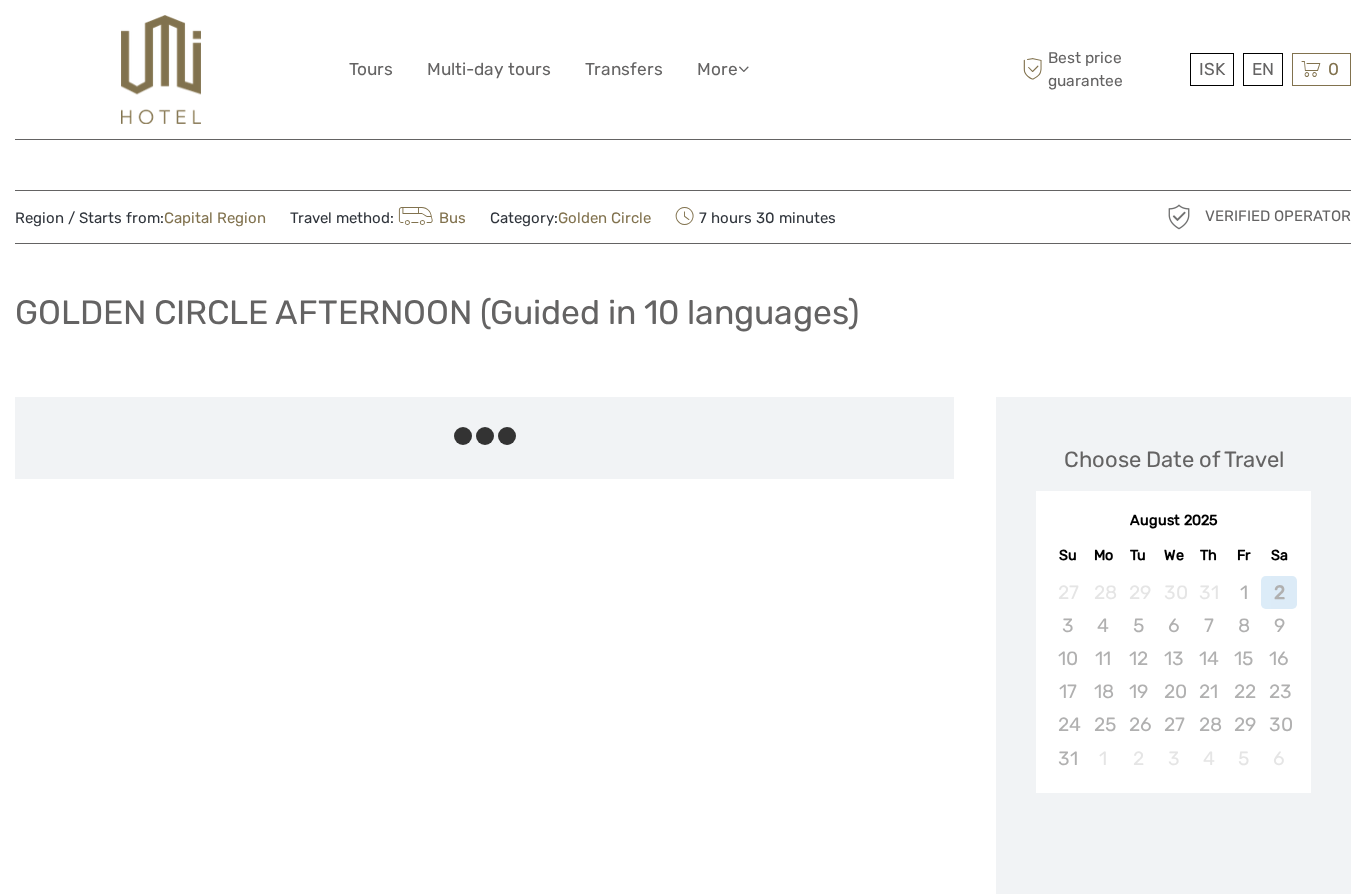 scroll, scrollTop: 0, scrollLeft: 0, axis: both 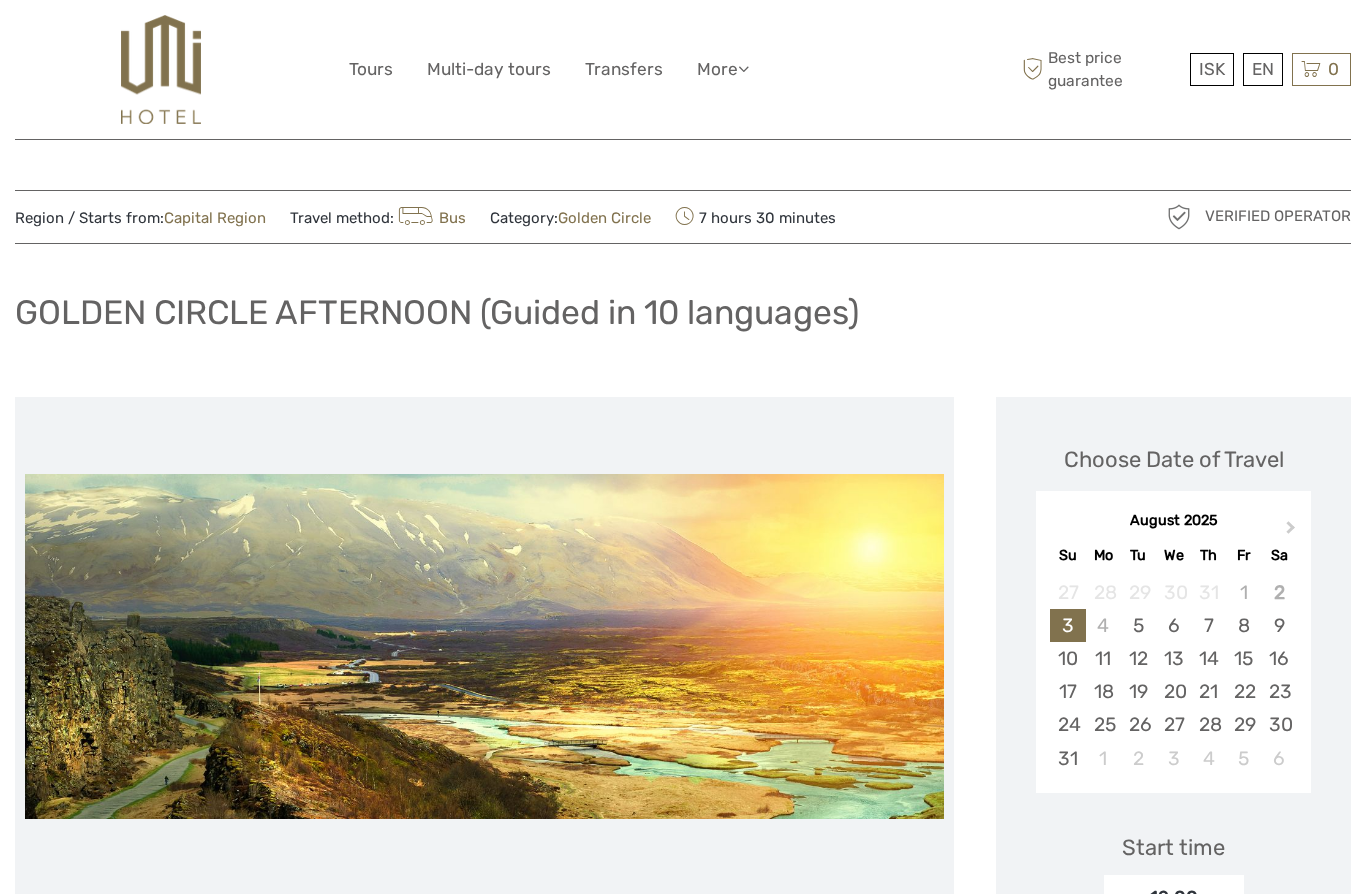 click at bounding box center (160, 69) 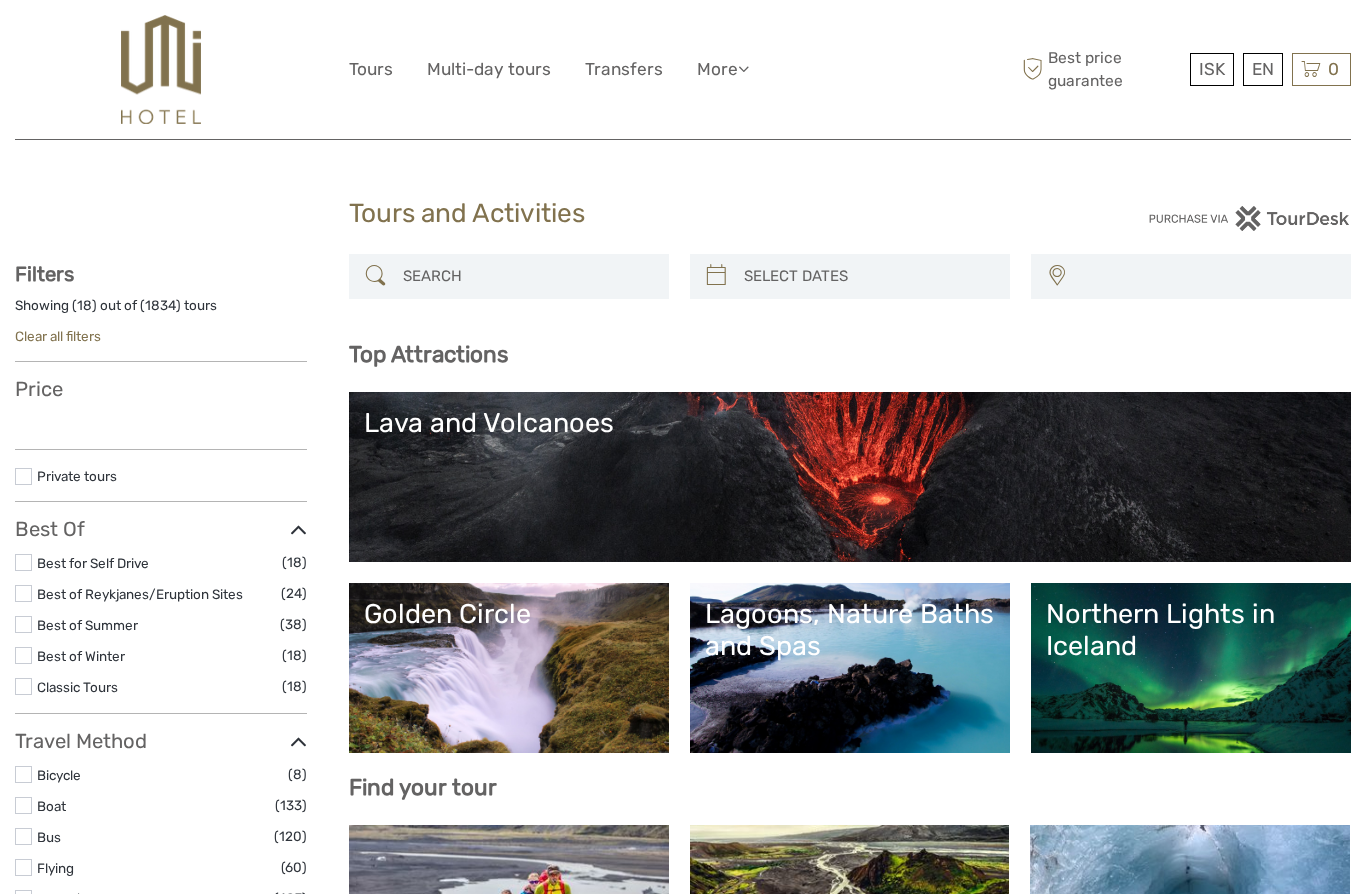 select 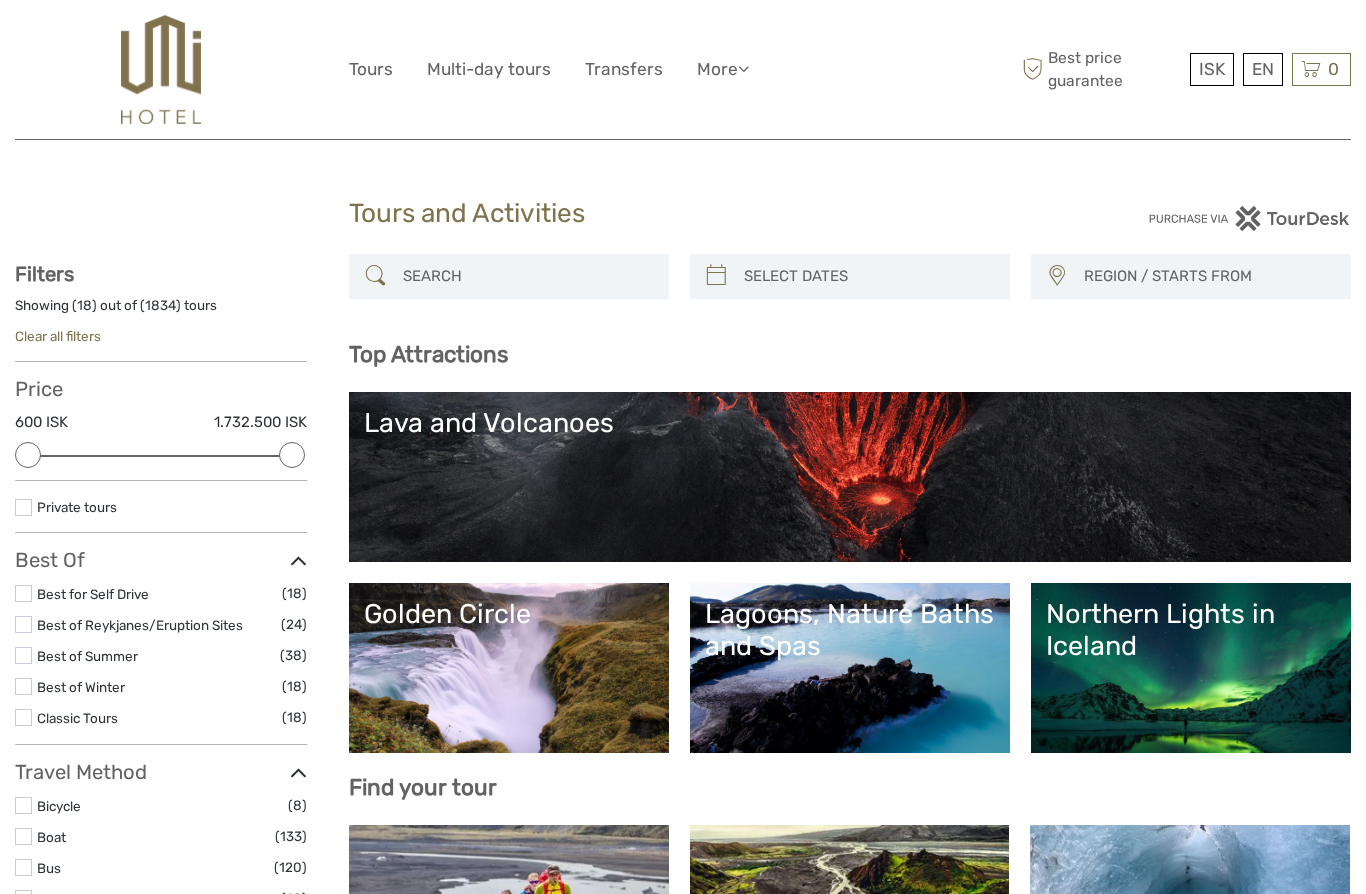 scroll, scrollTop: 0, scrollLeft: 0, axis: both 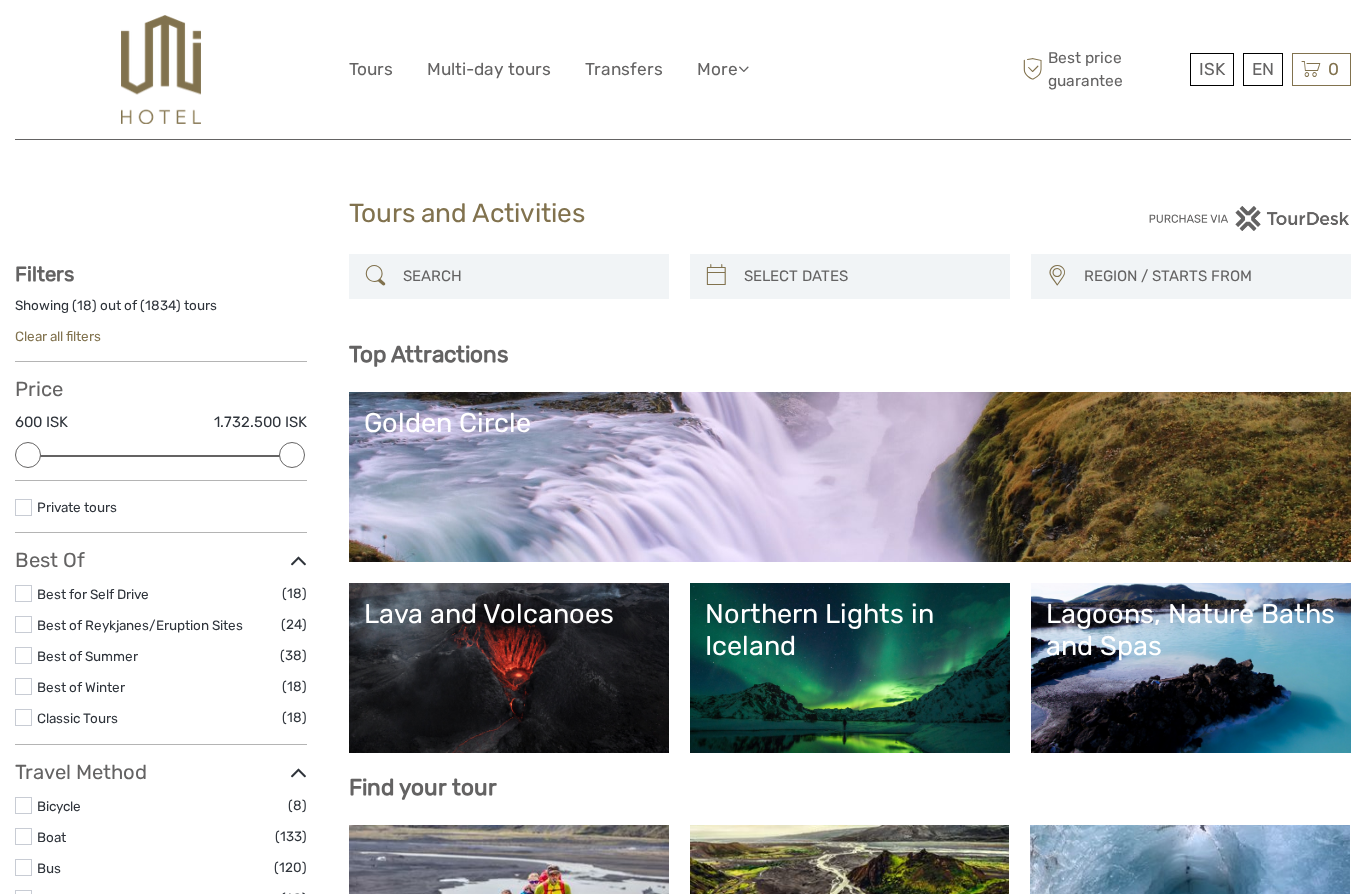 select 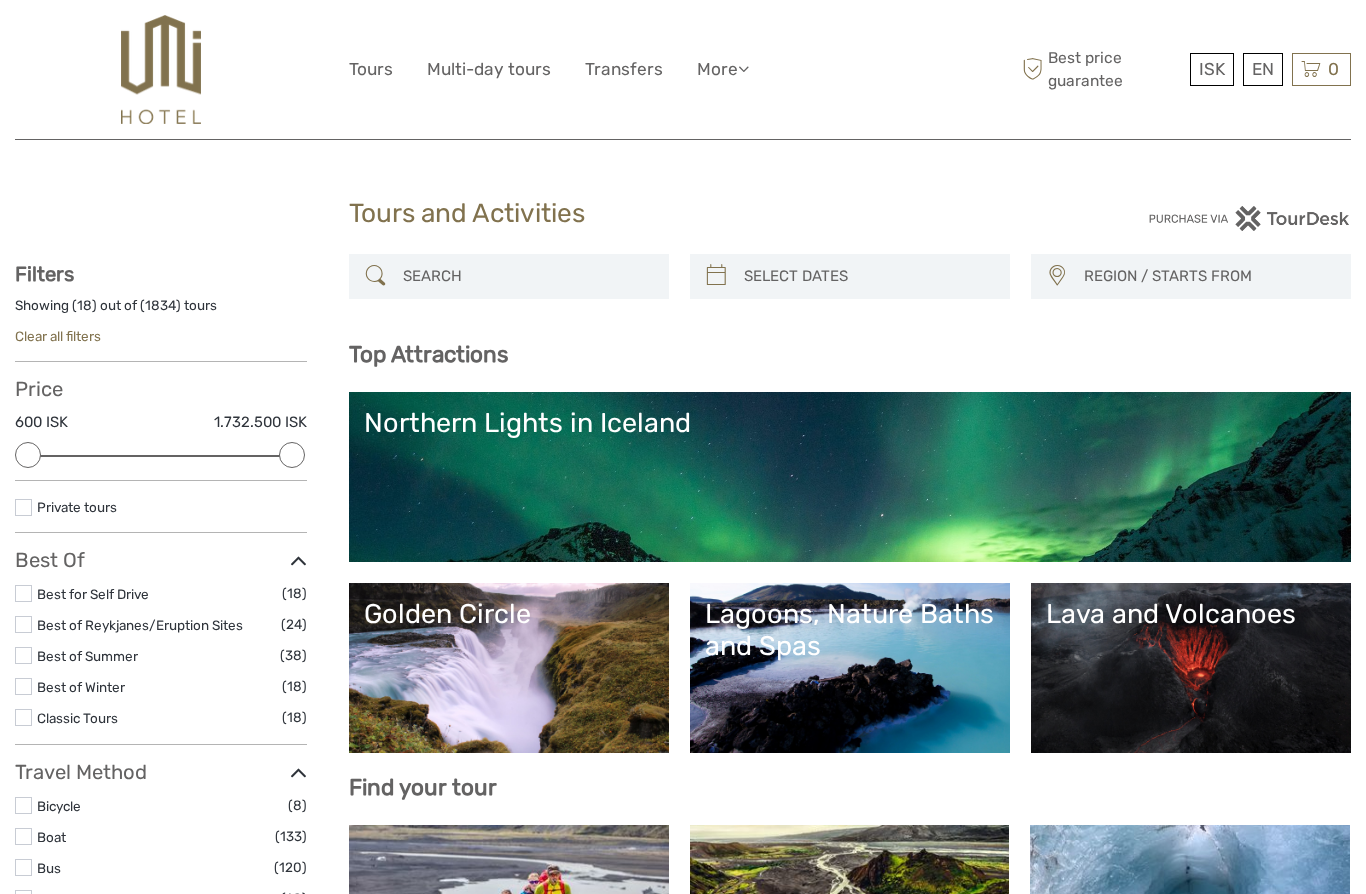 select 